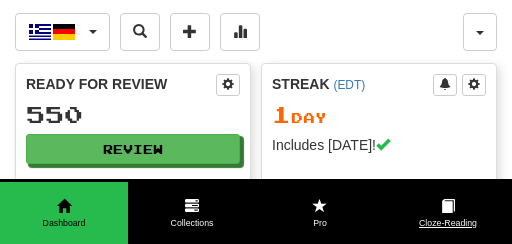 scroll, scrollTop: 0, scrollLeft: 0, axis: both 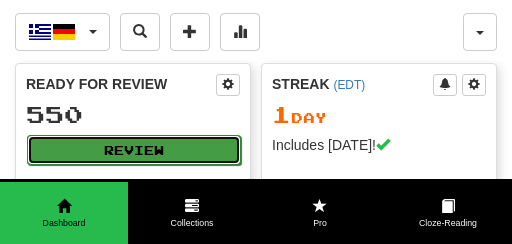 click on "Review" at bounding box center (134, 150) 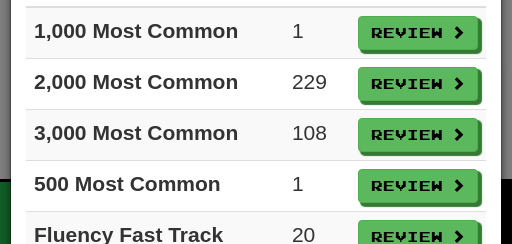 scroll, scrollTop: 155, scrollLeft: 0, axis: vertical 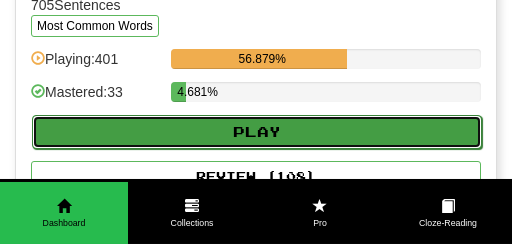 click on "Play" at bounding box center (257, 132) 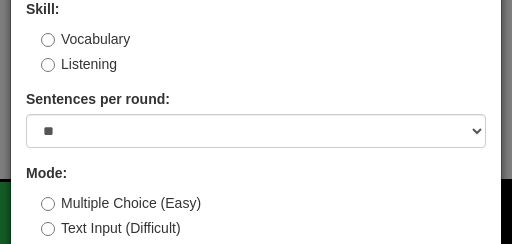 scroll, scrollTop: 111, scrollLeft: 0, axis: vertical 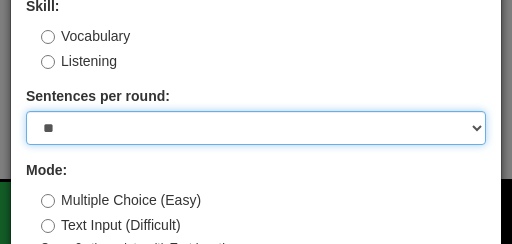 select on "**" 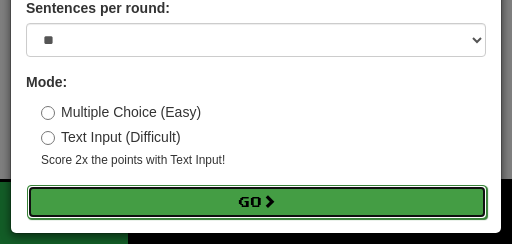 click on "Go" at bounding box center (257, 202) 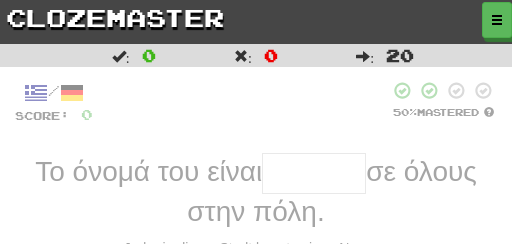 scroll, scrollTop: 0, scrollLeft: 0, axis: both 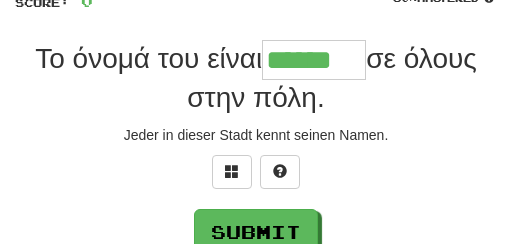 type on "******" 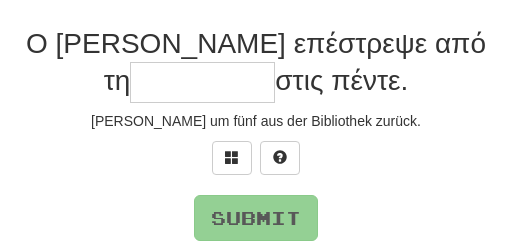 scroll, scrollTop: 156, scrollLeft: 0, axis: vertical 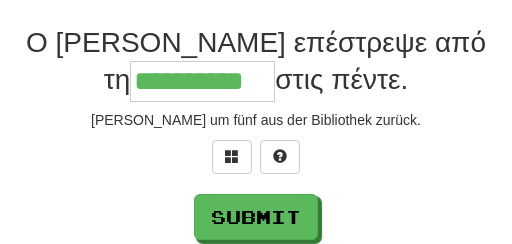 type on "**********" 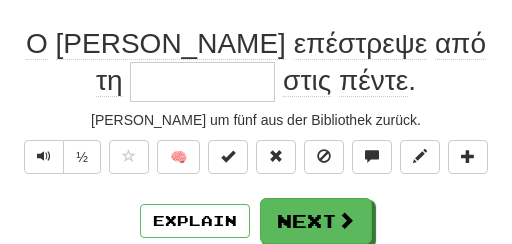 scroll, scrollTop: 156, scrollLeft: 0, axis: vertical 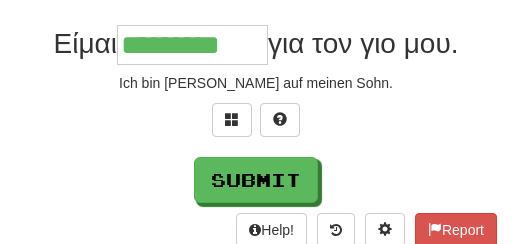 type on "*********" 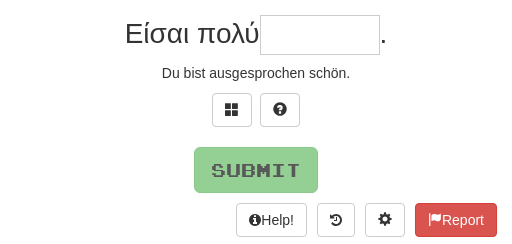 scroll, scrollTop: 156, scrollLeft: 0, axis: vertical 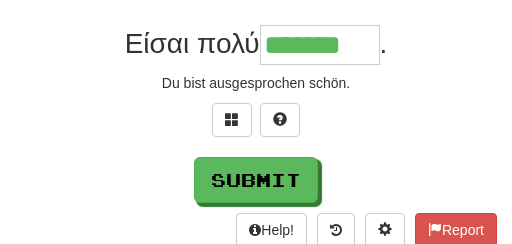 type on "*******" 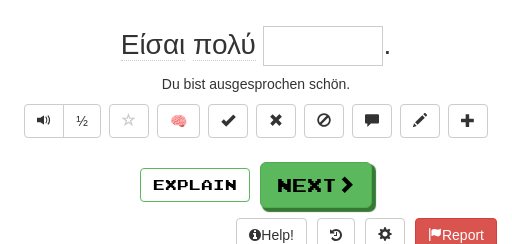 scroll, scrollTop: 156, scrollLeft: 0, axis: vertical 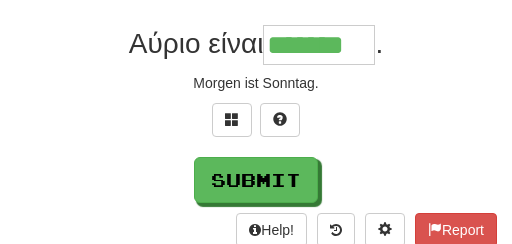 type on "*******" 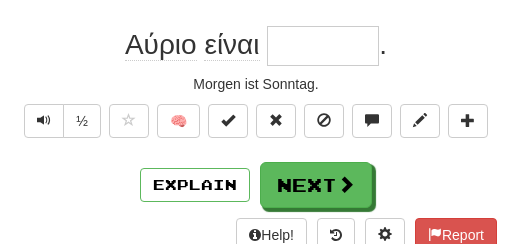 scroll, scrollTop: 156, scrollLeft: 0, axis: vertical 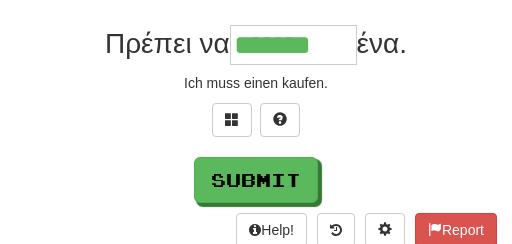 type on "*******" 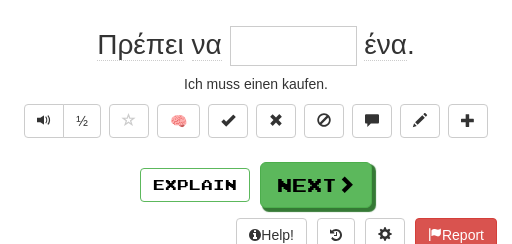 scroll, scrollTop: 156, scrollLeft: 0, axis: vertical 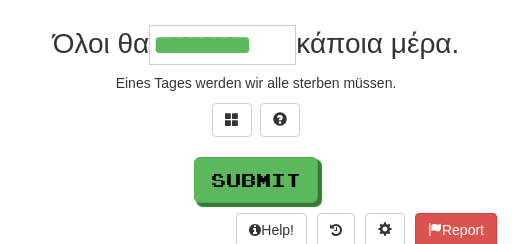 type on "*********" 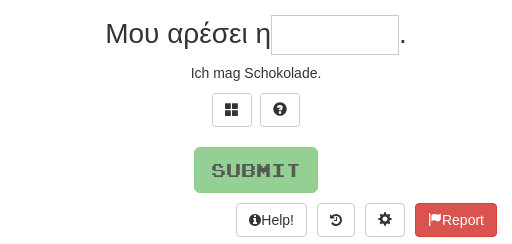 scroll, scrollTop: 156, scrollLeft: 0, axis: vertical 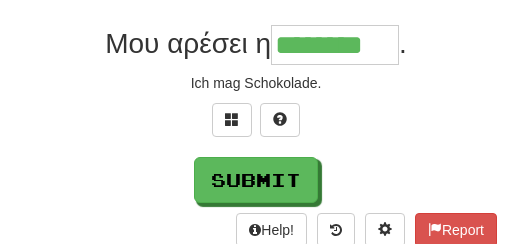 type on "********" 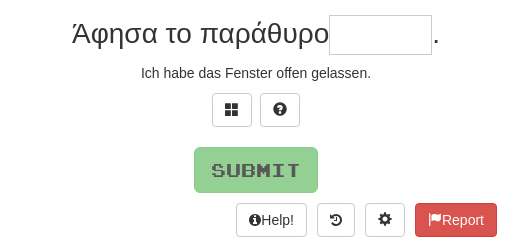 scroll, scrollTop: 156, scrollLeft: 0, axis: vertical 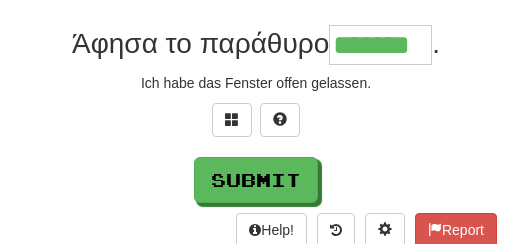 type on "*******" 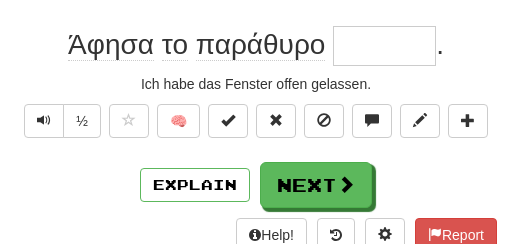 scroll, scrollTop: 156, scrollLeft: 0, axis: vertical 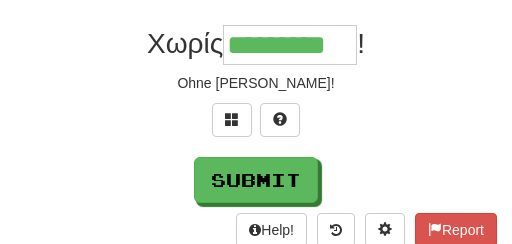 type on "*********" 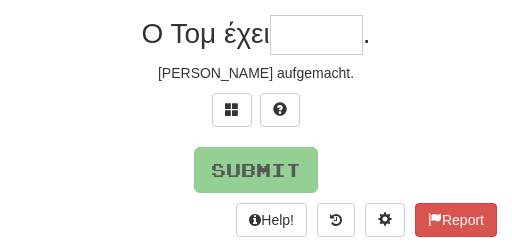 scroll, scrollTop: 156, scrollLeft: 0, axis: vertical 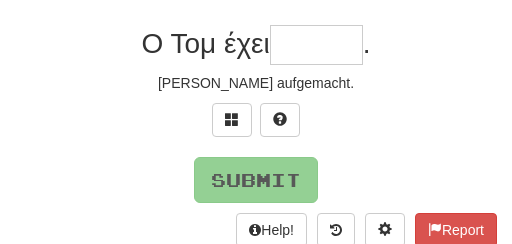 type on "*" 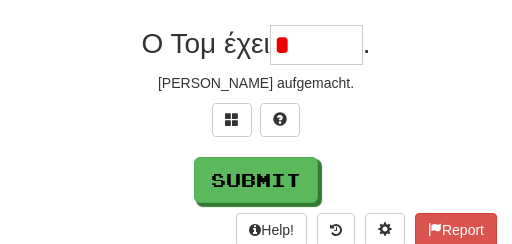 type on "*******" 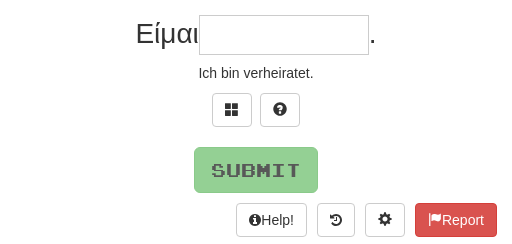 scroll, scrollTop: 156, scrollLeft: 0, axis: vertical 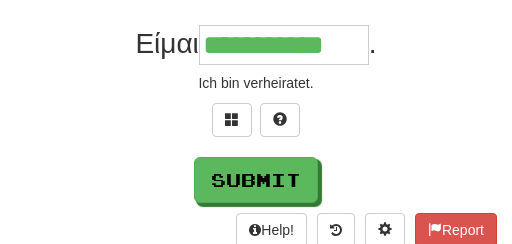 type on "**********" 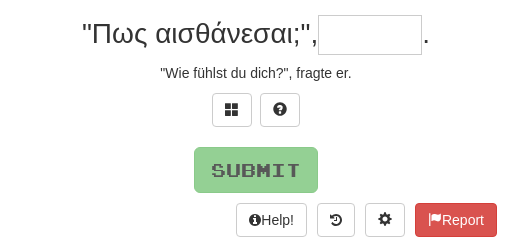 scroll, scrollTop: 156, scrollLeft: 0, axis: vertical 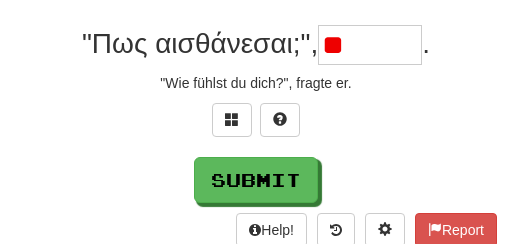 type on "*" 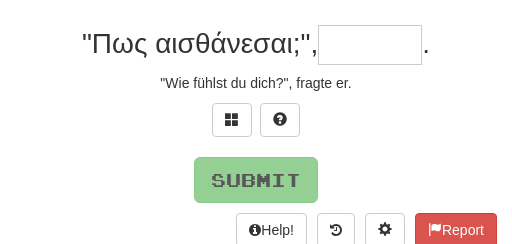 type on "*" 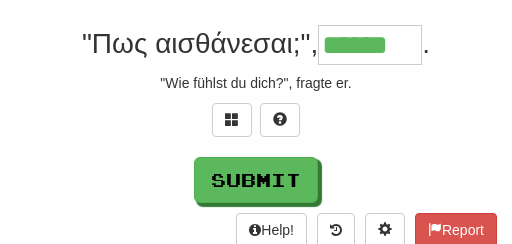 type on "******" 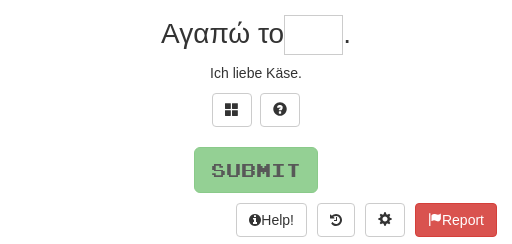 scroll, scrollTop: 156, scrollLeft: 0, axis: vertical 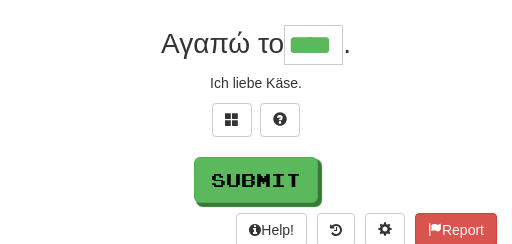 type on "****" 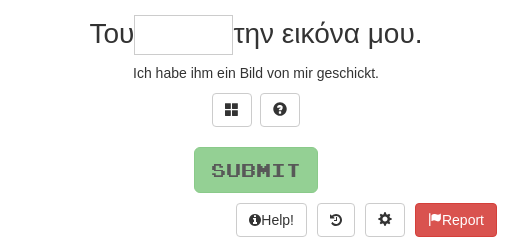 scroll, scrollTop: 156, scrollLeft: 0, axis: vertical 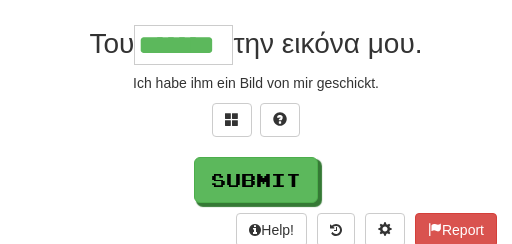 type on "*******" 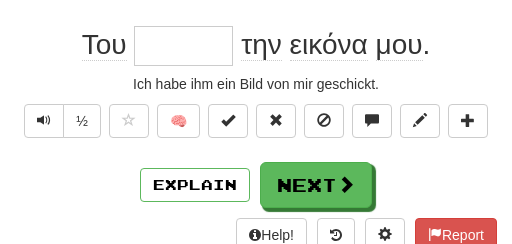 scroll, scrollTop: 156, scrollLeft: 0, axis: vertical 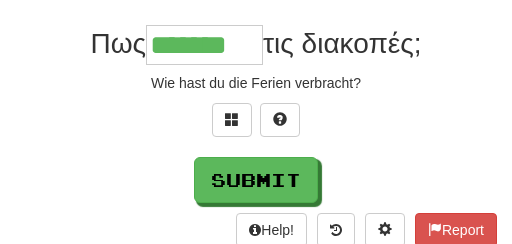type on "*******" 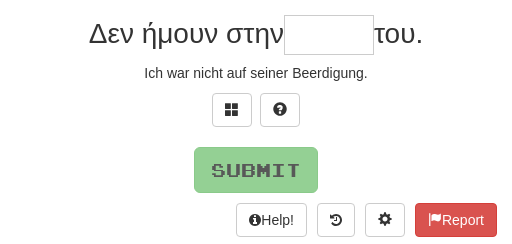 scroll, scrollTop: 156, scrollLeft: 0, axis: vertical 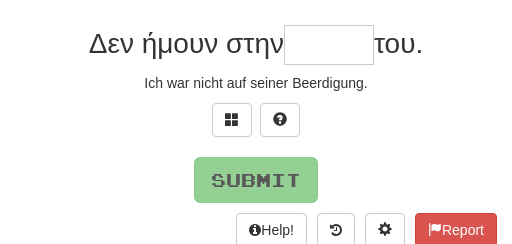 type on "*" 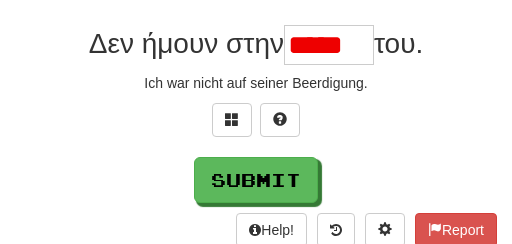 type on "******" 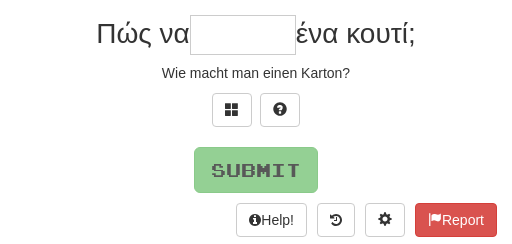 scroll, scrollTop: 156, scrollLeft: 0, axis: vertical 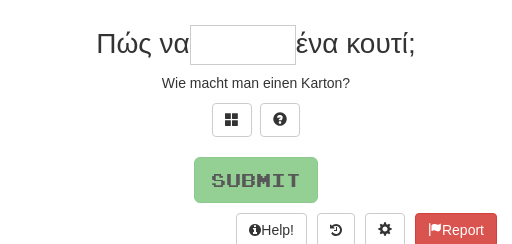 type on "*" 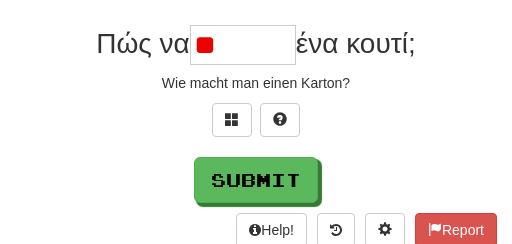 type on "*" 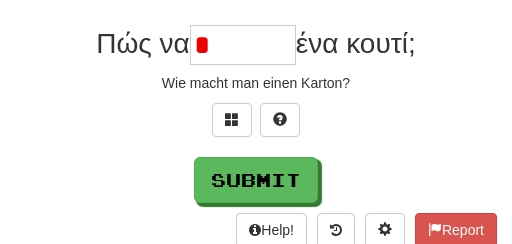 type on "********" 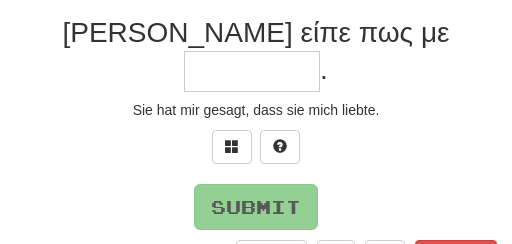 scroll, scrollTop: 156, scrollLeft: 0, axis: vertical 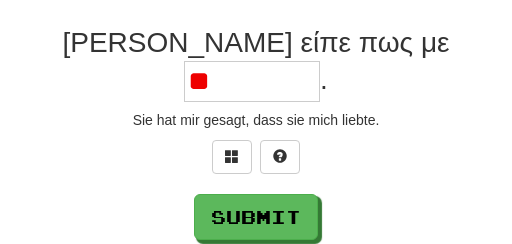type on "*" 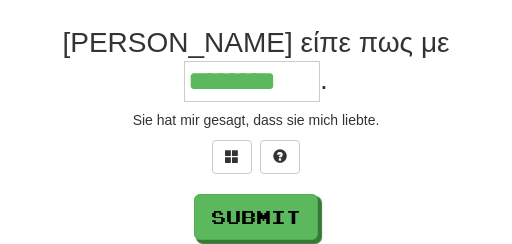 type on "********" 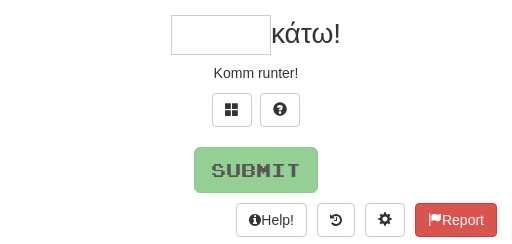 scroll, scrollTop: 156, scrollLeft: 0, axis: vertical 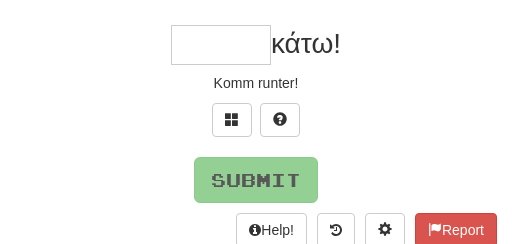type on "*" 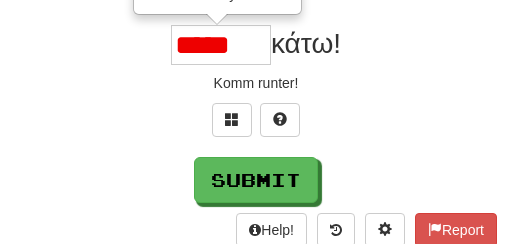 scroll, scrollTop: 0, scrollLeft: 0, axis: both 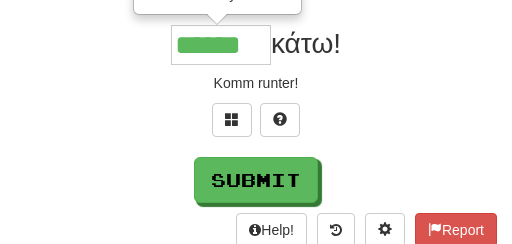 type on "******" 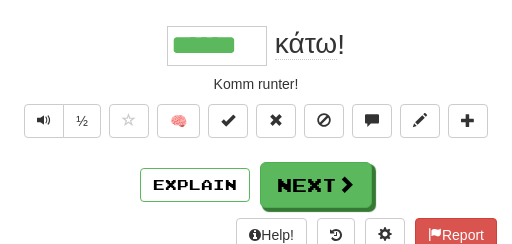 scroll, scrollTop: 156, scrollLeft: 0, axis: vertical 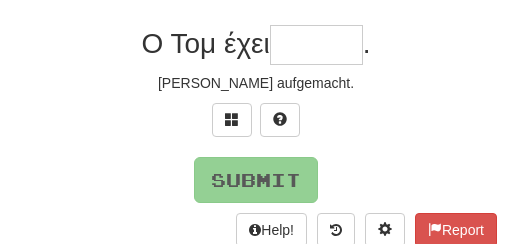 type on "*******" 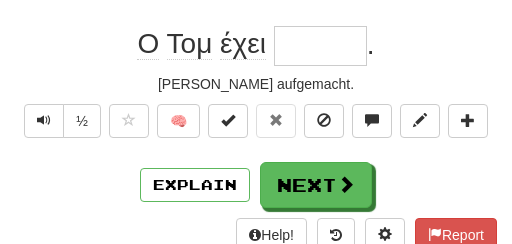 scroll, scrollTop: 156, scrollLeft: 0, axis: vertical 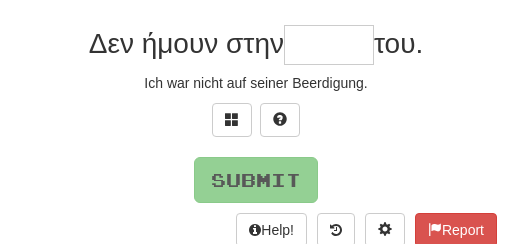 type on "******" 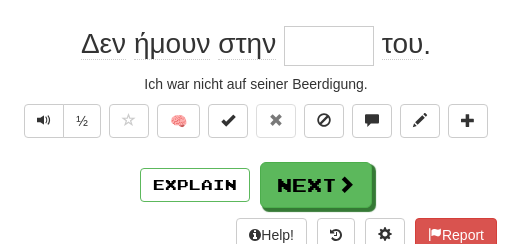 scroll, scrollTop: 156, scrollLeft: 0, axis: vertical 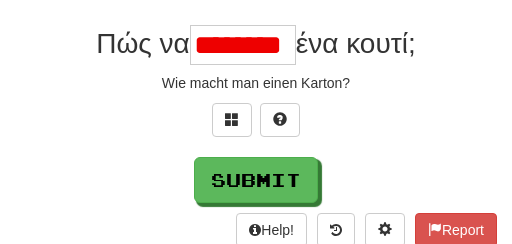 type on "********" 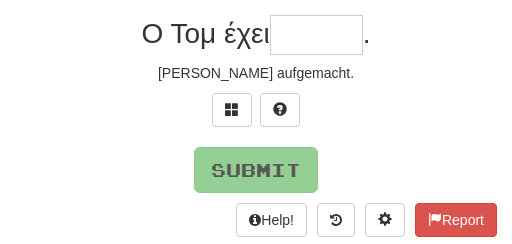 scroll, scrollTop: 156, scrollLeft: 0, axis: vertical 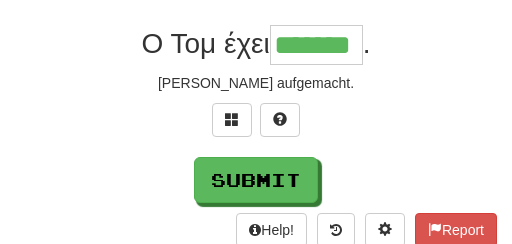 type on "*******" 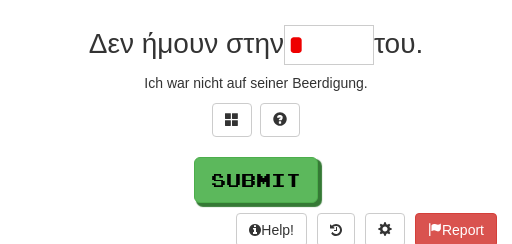 type on "******" 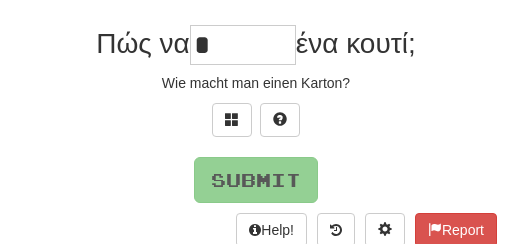 type on "********" 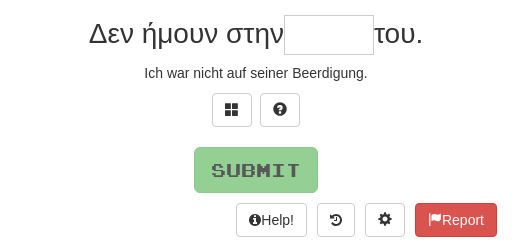 scroll, scrollTop: 156, scrollLeft: 0, axis: vertical 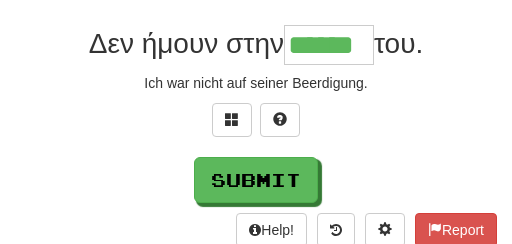 type on "******" 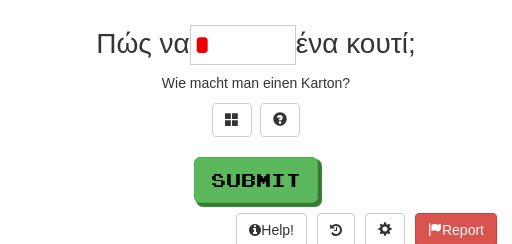 type on "********" 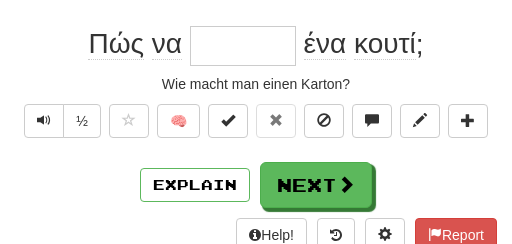scroll, scrollTop: 156, scrollLeft: 0, axis: vertical 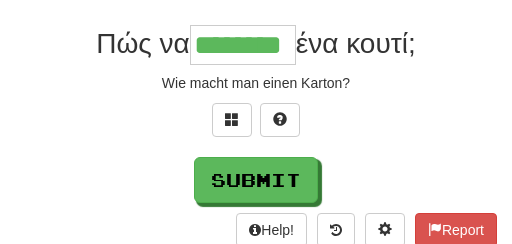 type on "********" 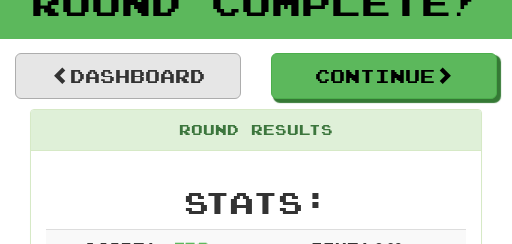 scroll, scrollTop: 129, scrollLeft: 0, axis: vertical 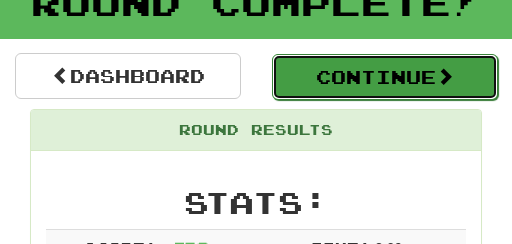 click on "Continue" at bounding box center (385, 77) 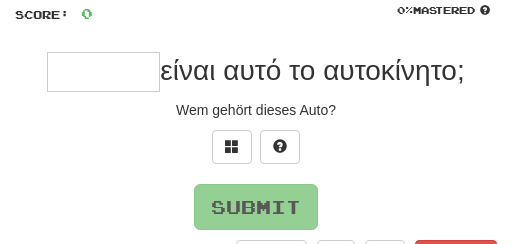 type on "*" 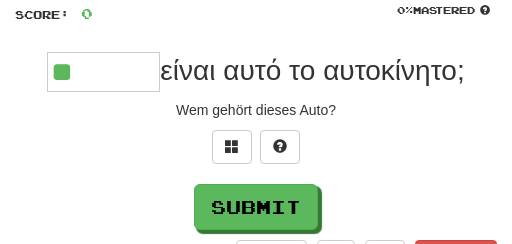 type on "*" 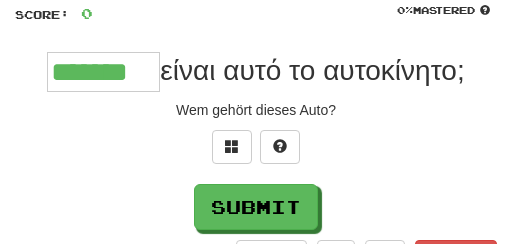 type on "*******" 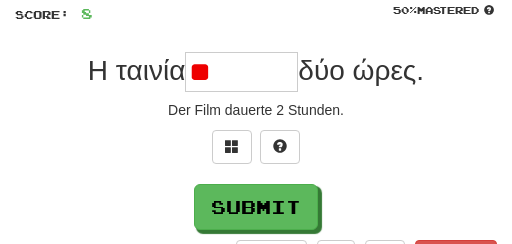 type on "*" 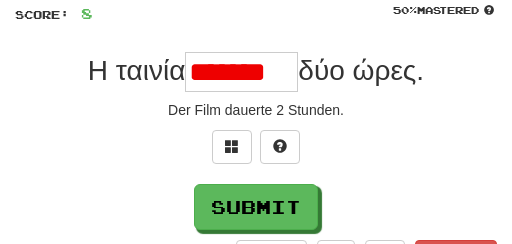scroll, scrollTop: 0, scrollLeft: 0, axis: both 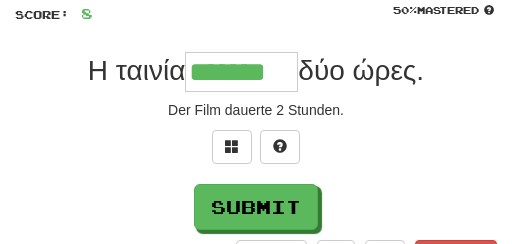 type on "*******" 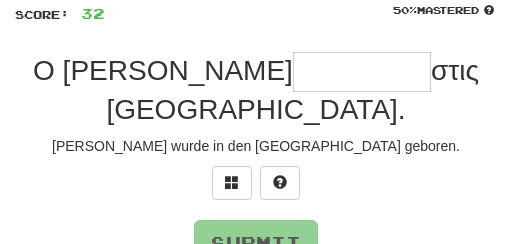 type on "*" 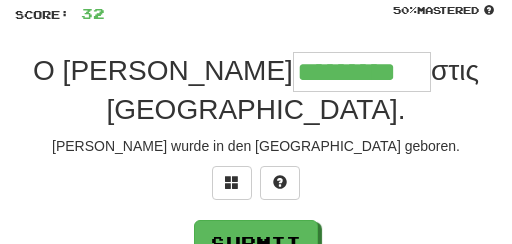 type on "*********" 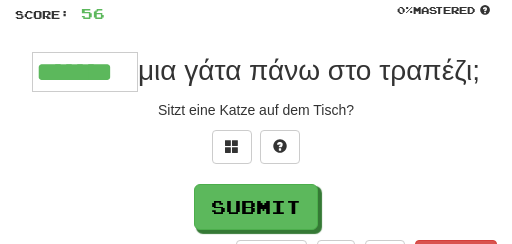 type on "*******" 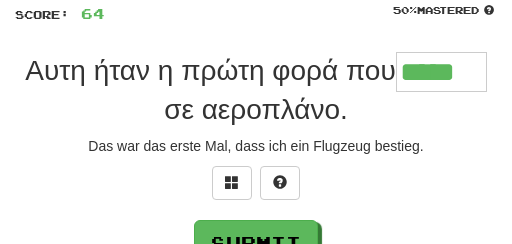 type on "*****" 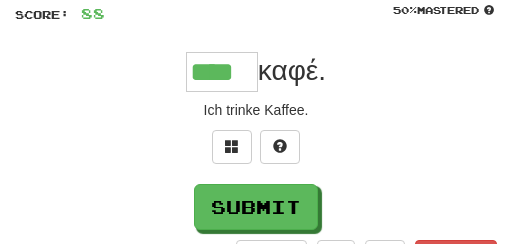 type on "****" 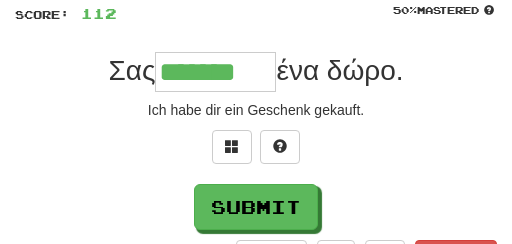 type on "*******" 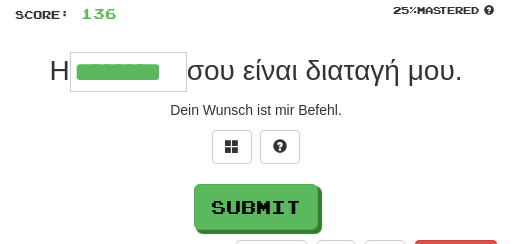 type on "********" 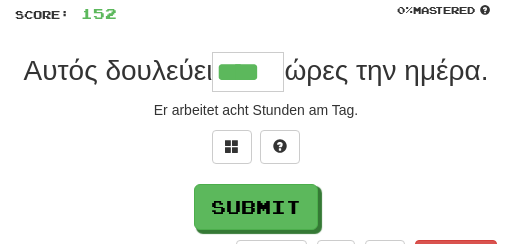 type on "****" 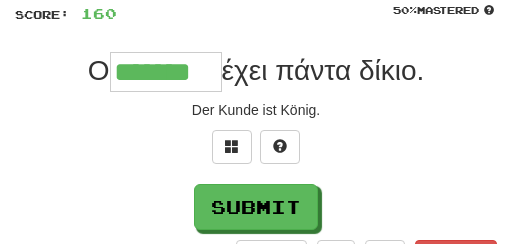 type on "*******" 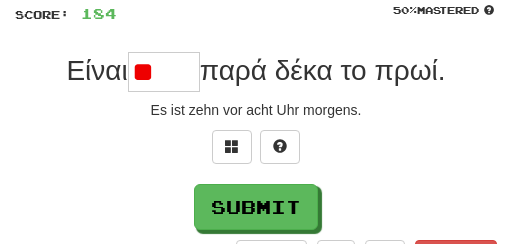 type on "*" 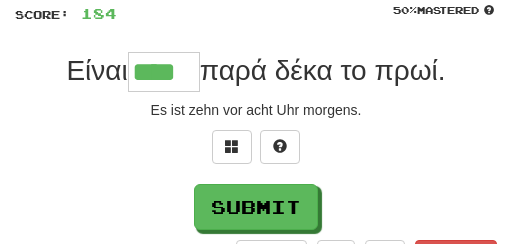 type on "****" 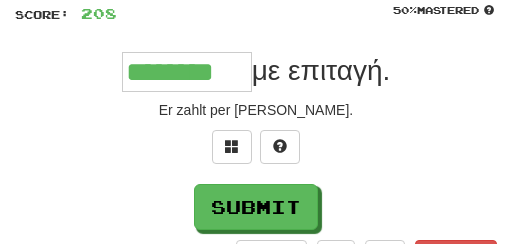 type on "********" 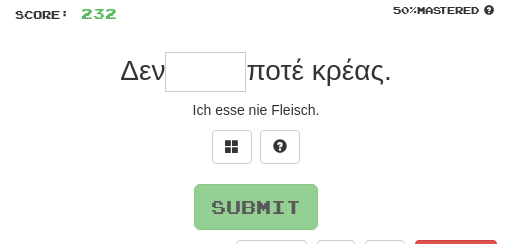type on "*" 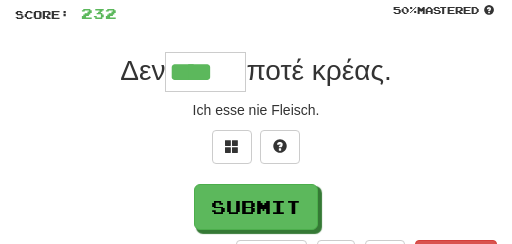 type on "****" 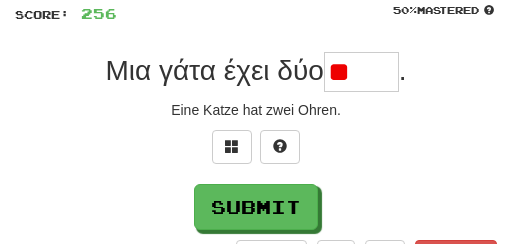 type on "*" 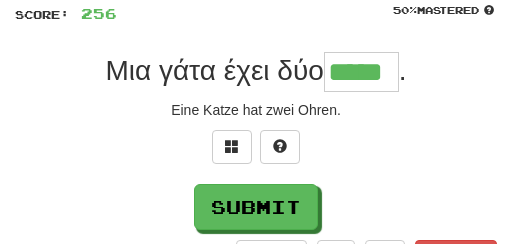 type on "*****" 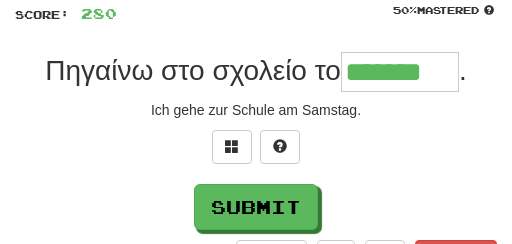 type on "*******" 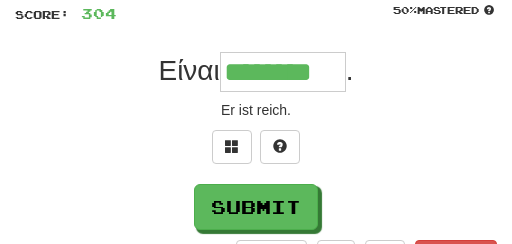 type on "********" 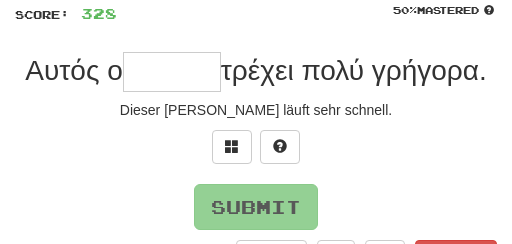 type on "*" 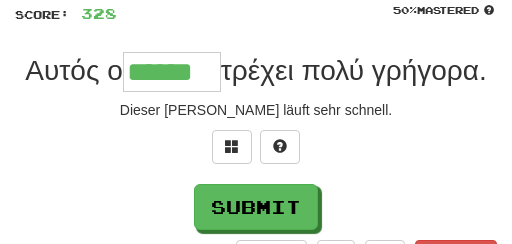 type on "******" 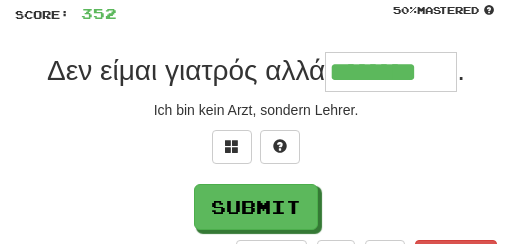 type on "********" 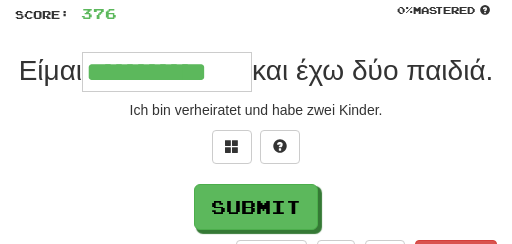 type on "**********" 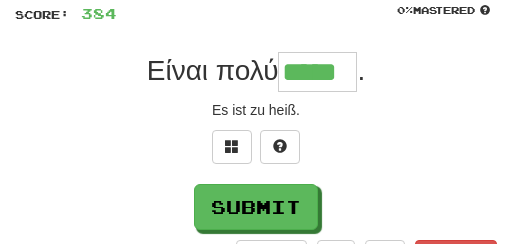 type on "*****" 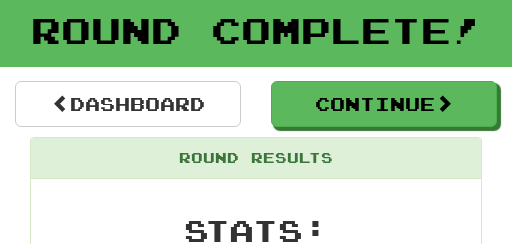 scroll, scrollTop: 103, scrollLeft: 0, axis: vertical 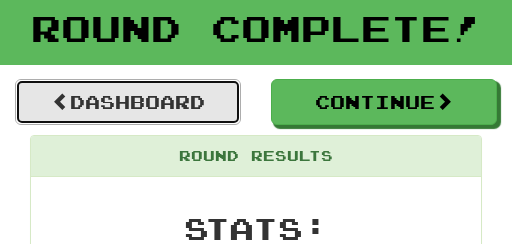 click on "Dashboard" at bounding box center (128, 102) 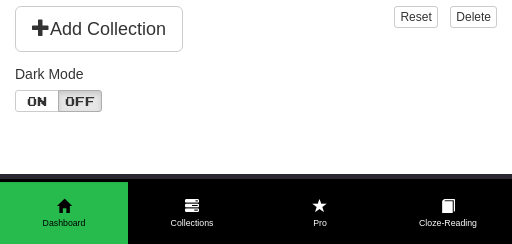 scroll, scrollTop: 2785, scrollLeft: 0, axis: vertical 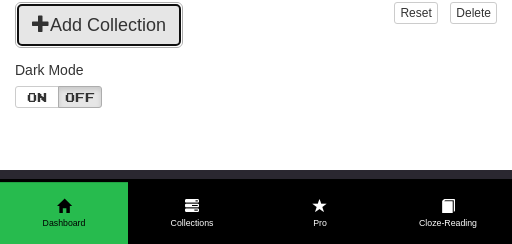 click on "Add Collection" at bounding box center (99, 25) 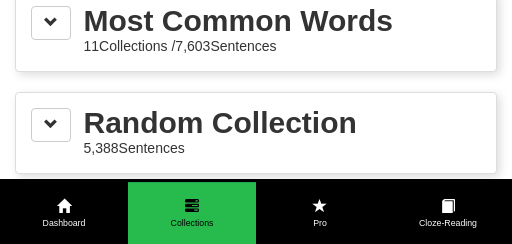 scroll, scrollTop: 557, scrollLeft: 0, axis: vertical 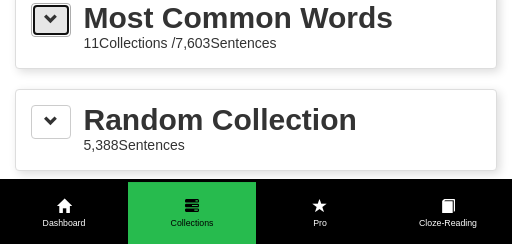 click at bounding box center [51, 20] 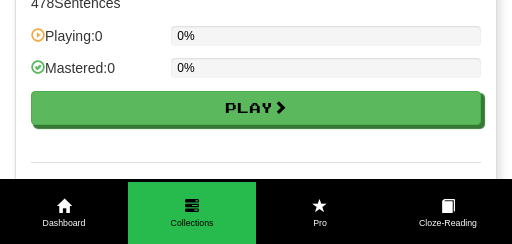 scroll, scrollTop: 2373, scrollLeft: 0, axis: vertical 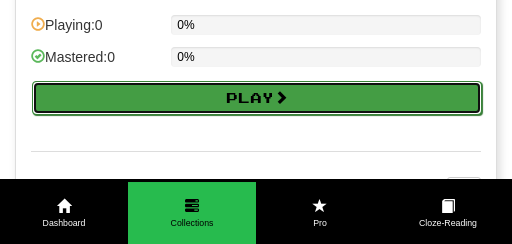 click on "Play" at bounding box center (257, 98) 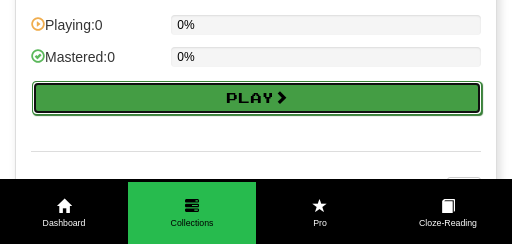 select on "**" 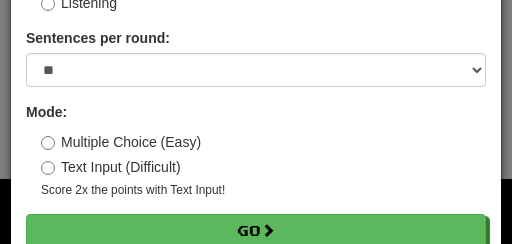 scroll, scrollTop: 199, scrollLeft: 0, axis: vertical 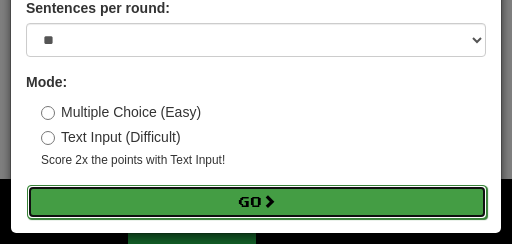 click on "Go" at bounding box center [257, 202] 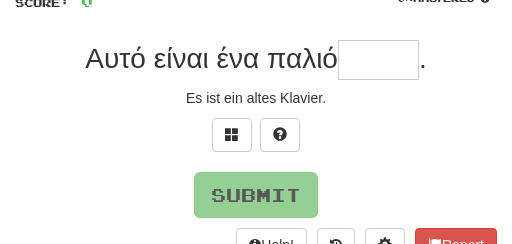 scroll, scrollTop: 146, scrollLeft: 0, axis: vertical 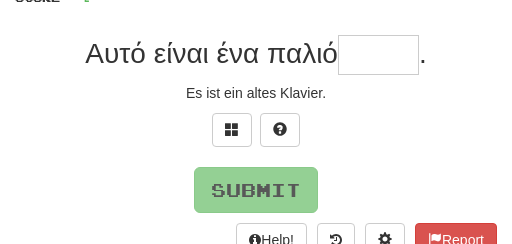 type on "*" 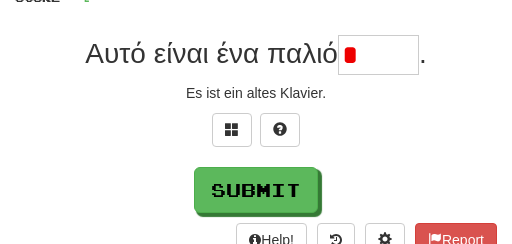 type on "*****" 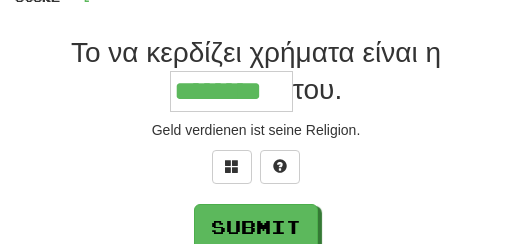 type on "********" 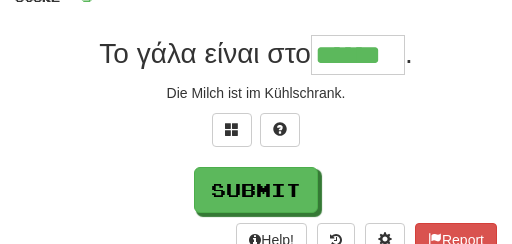 type on "******" 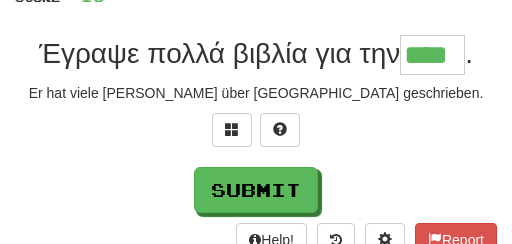 type on "****" 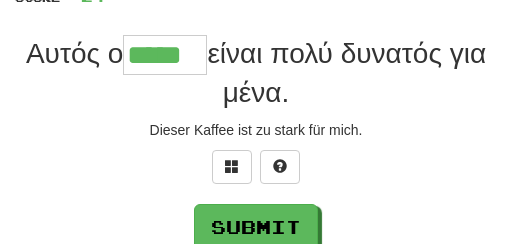 type on "*****" 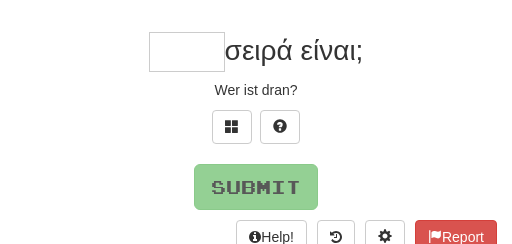 scroll, scrollTop: 153, scrollLeft: 0, axis: vertical 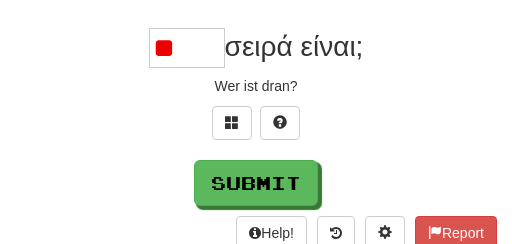 type on "*" 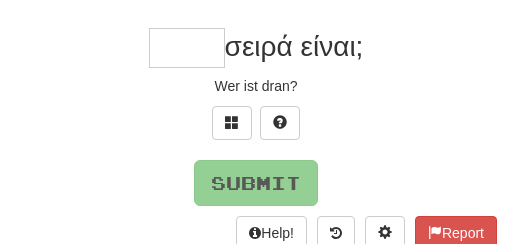 type on "*" 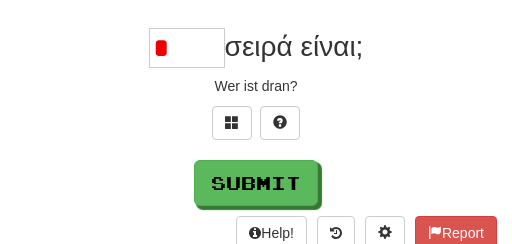 type on "*****" 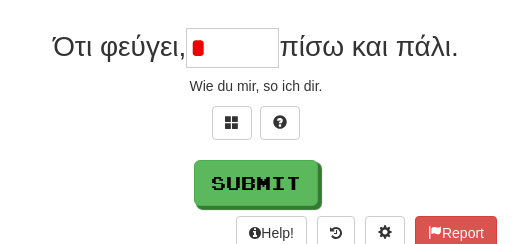 type on "*******" 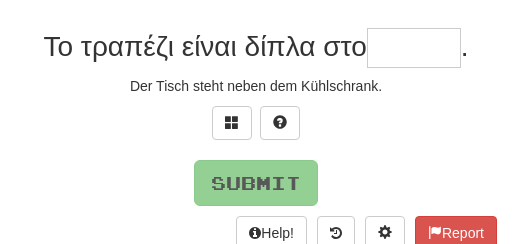 type on "*" 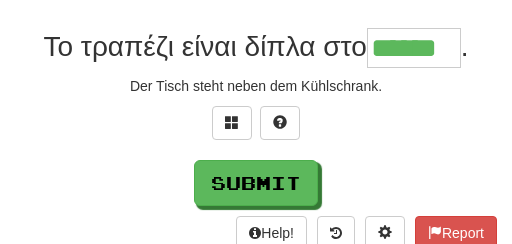 type on "******" 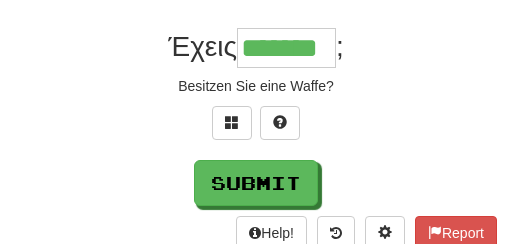 type on "*******" 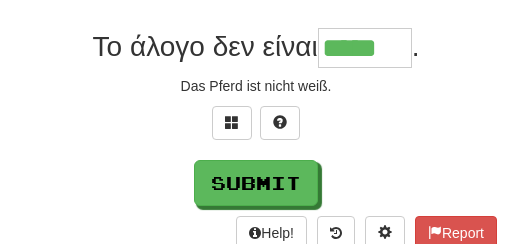 type on "*****" 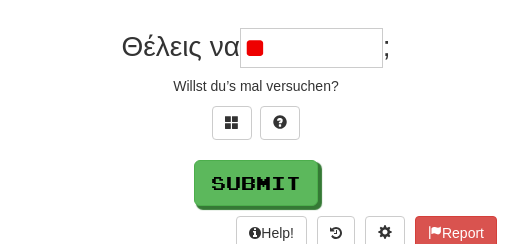 type on "*" 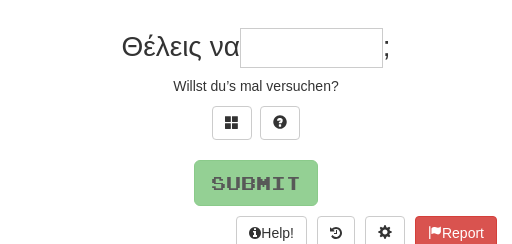 type on "*" 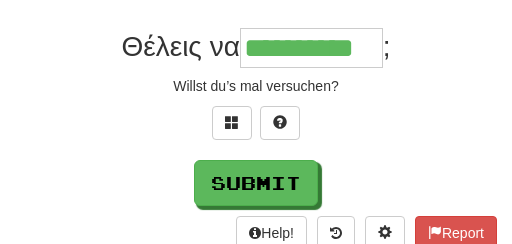 type on "**********" 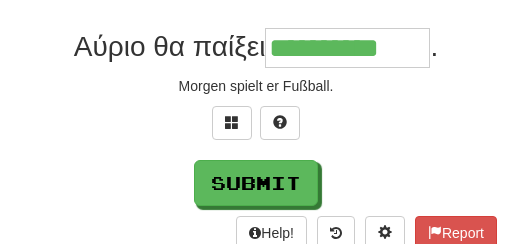 type on "**********" 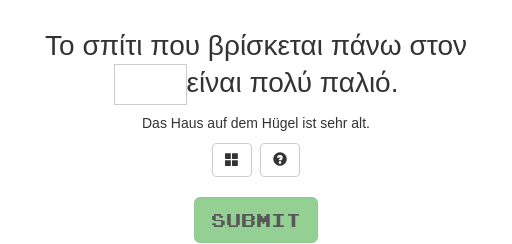 type on "*" 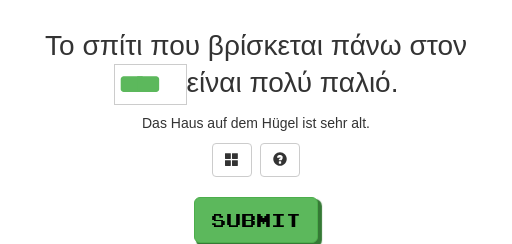 type on "****" 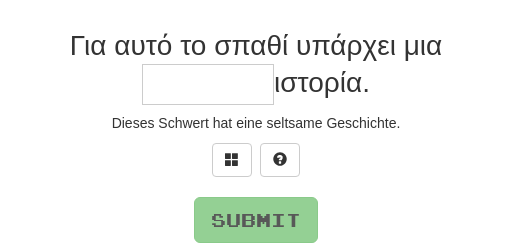 type on "*" 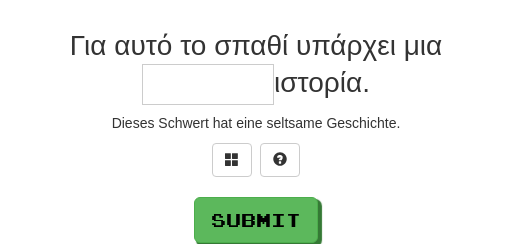type on "*" 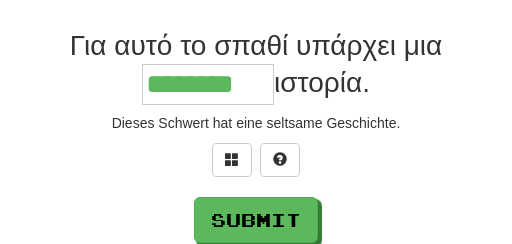 type on "********" 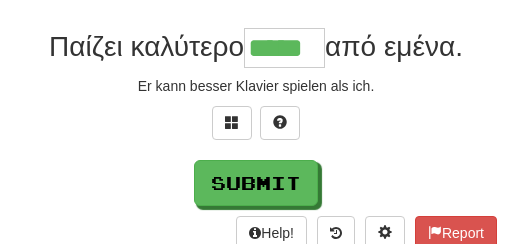 type on "*****" 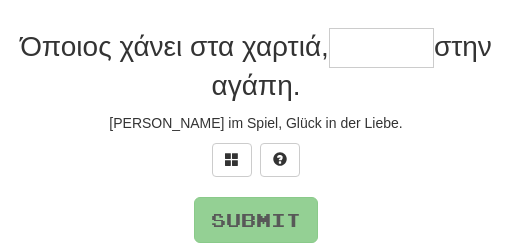 type on "*" 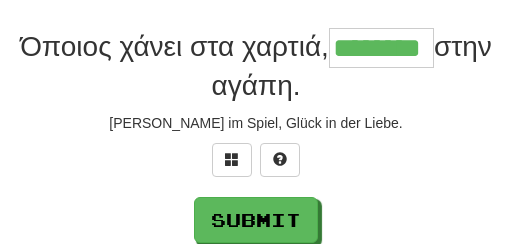 type on "********" 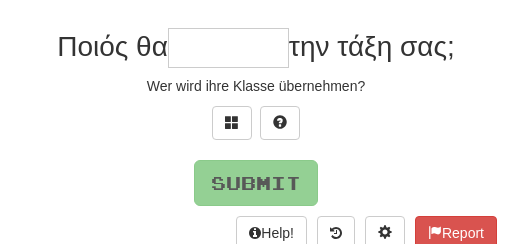 type on "*" 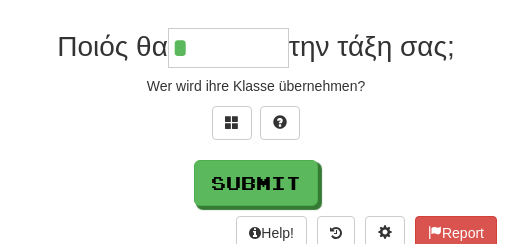 type on "********" 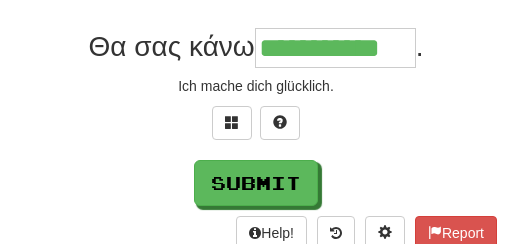 type on "**********" 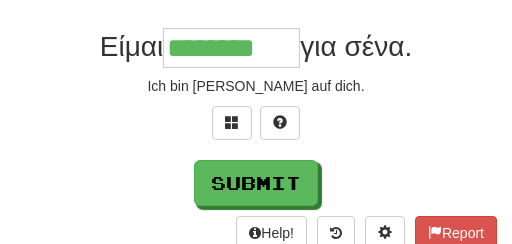 type on "********" 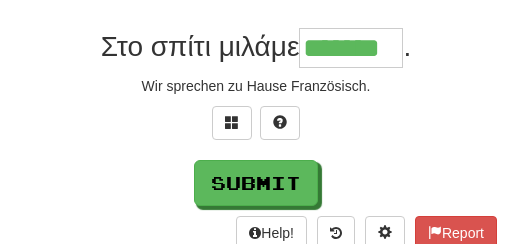 type on "*******" 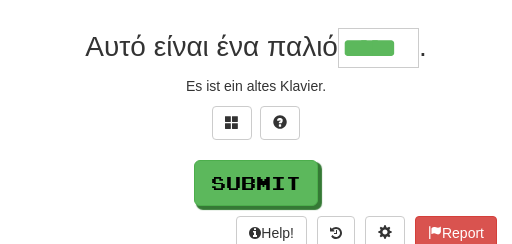 type on "*****" 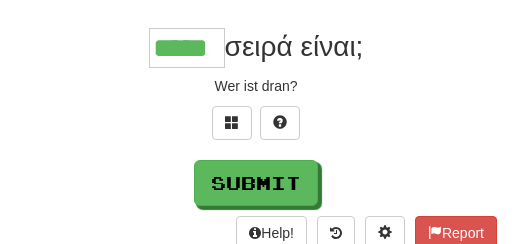 type on "*****" 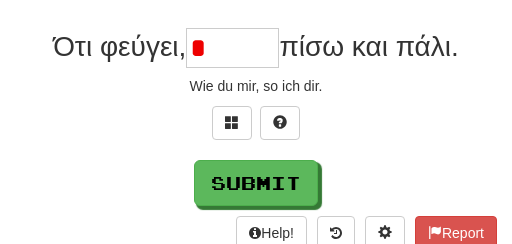 type on "*******" 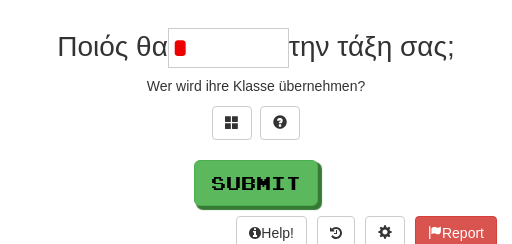 type on "********" 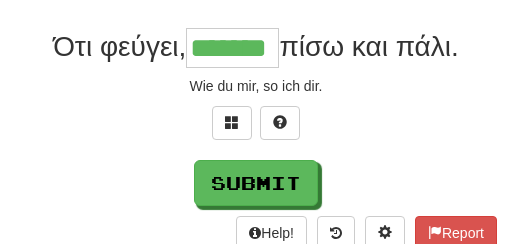 type on "*******" 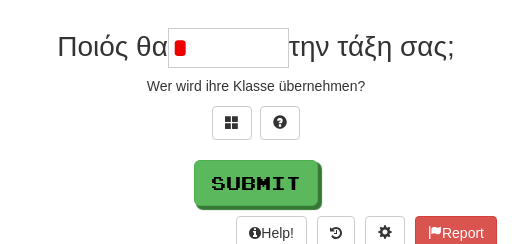 type on "********" 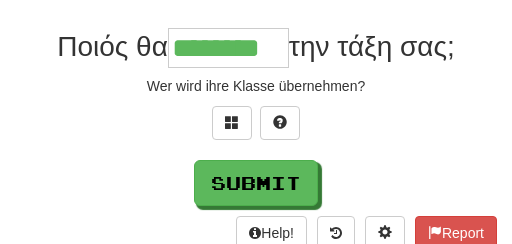 type on "********" 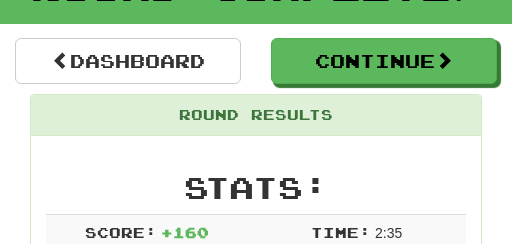 scroll, scrollTop: 0, scrollLeft: 0, axis: both 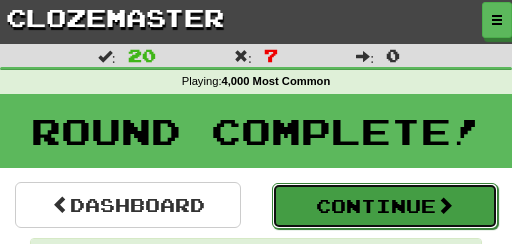 click on "Continue" at bounding box center (385, 206) 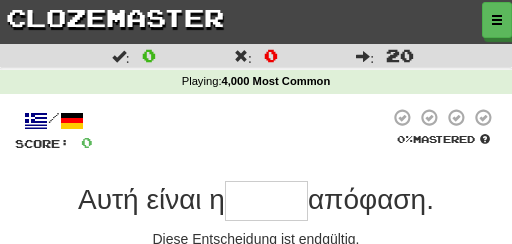 scroll, scrollTop: 76, scrollLeft: 0, axis: vertical 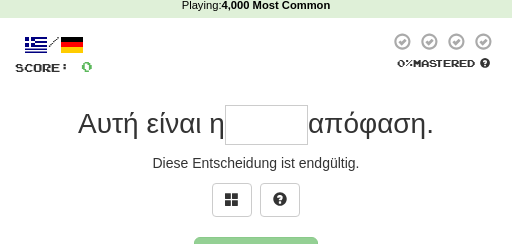 type on "*" 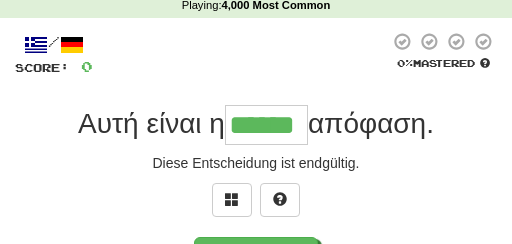 type on "******" 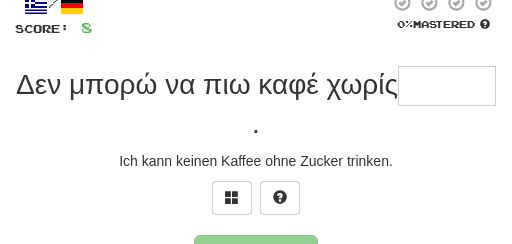 scroll, scrollTop: 117, scrollLeft: 0, axis: vertical 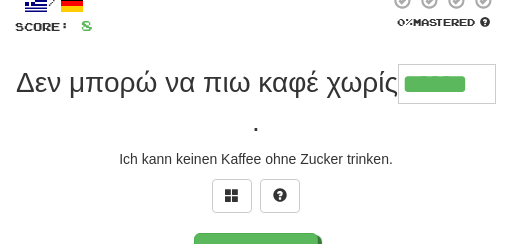 type on "******" 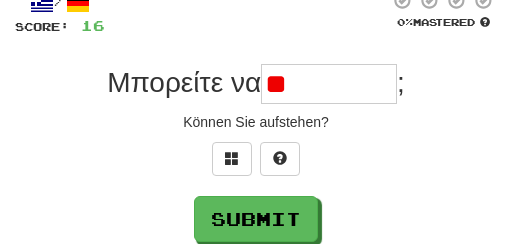 type on "*" 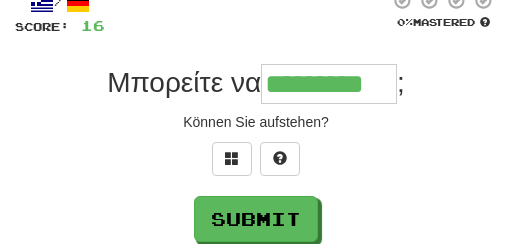 type on "*********" 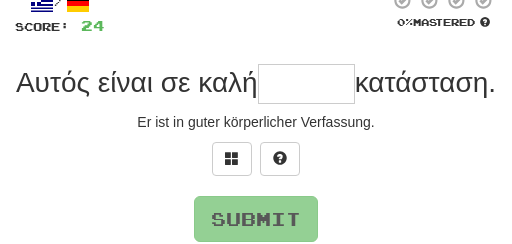 type on "*" 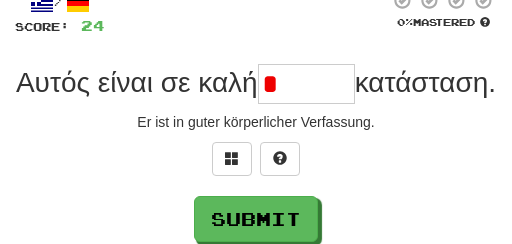 type on "******" 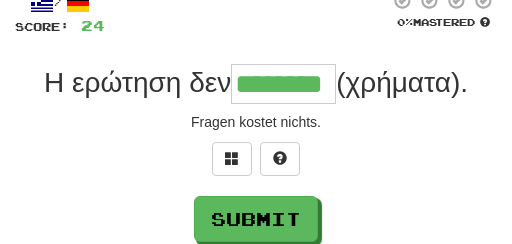 type on "********" 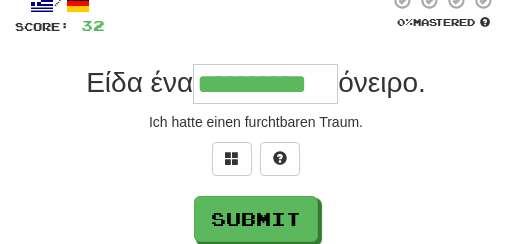 type on "**********" 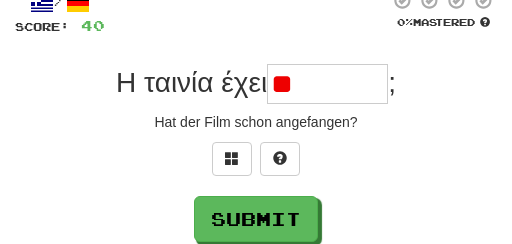 type on "*" 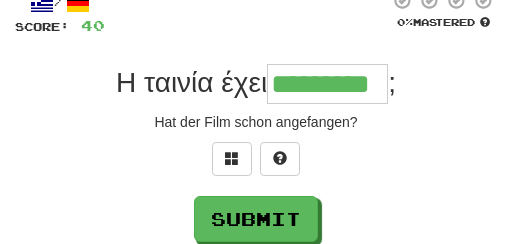 type on "*********" 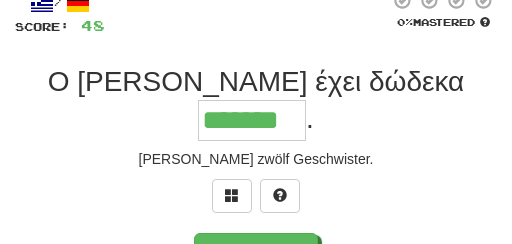 type on "*******" 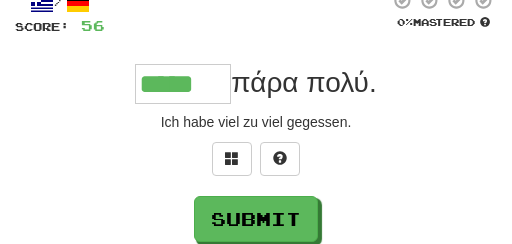 type on "*****" 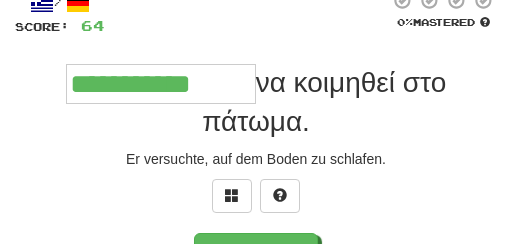 type on "**********" 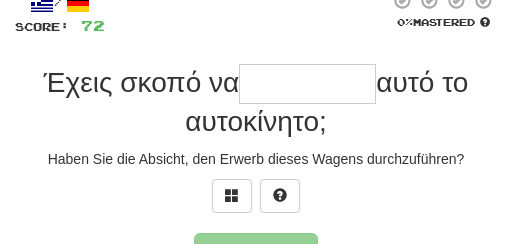 type on "*" 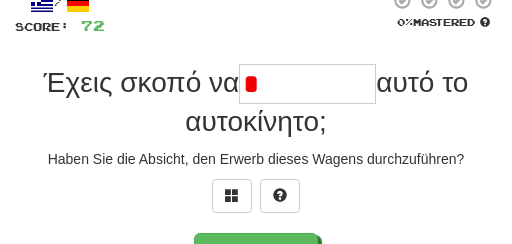 type on "*********" 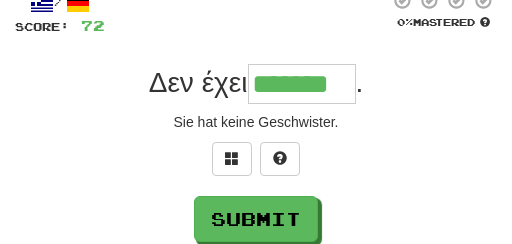 type on "*******" 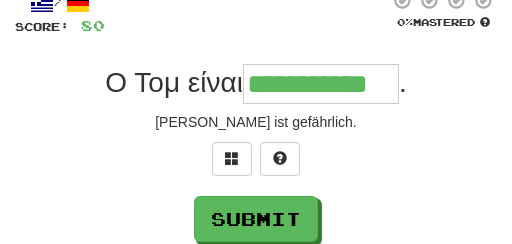 type on "**********" 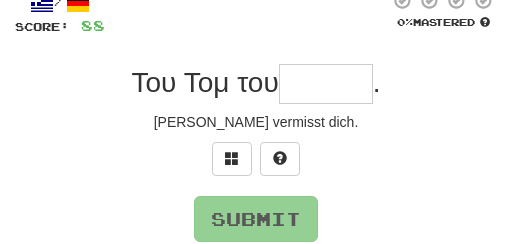type on "*" 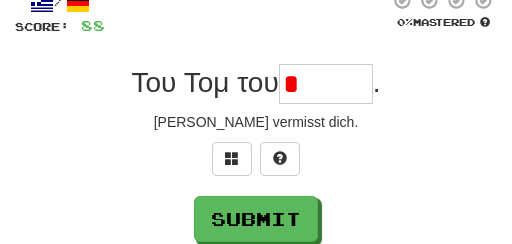 type on "*******" 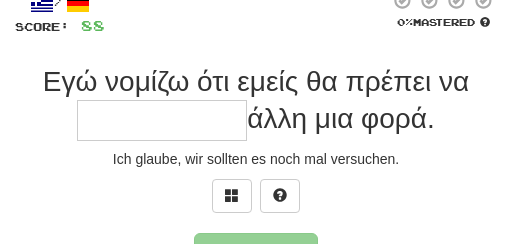 type on "*" 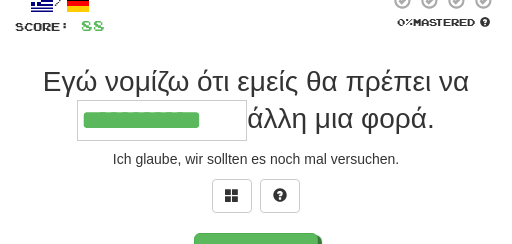 type on "**********" 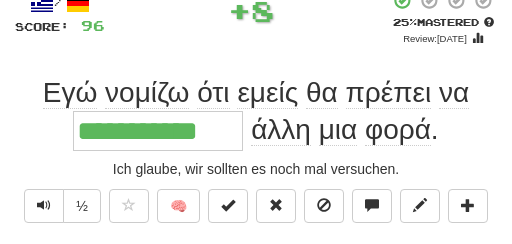 scroll, scrollTop: 0, scrollLeft: 0, axis: both 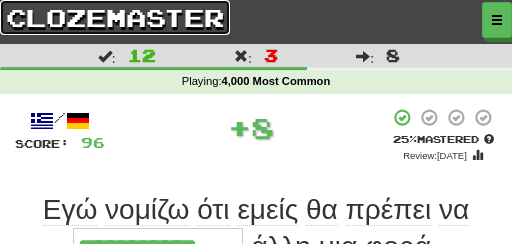 click on "clozemaster" at bounding box center [115, 17] 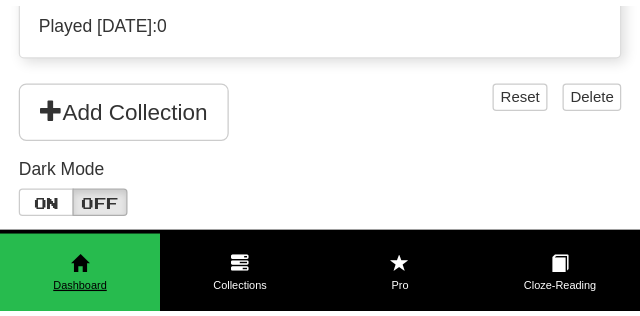 scroll, scrollTop: 3096, scrollLeft: 0, axis: vertical 